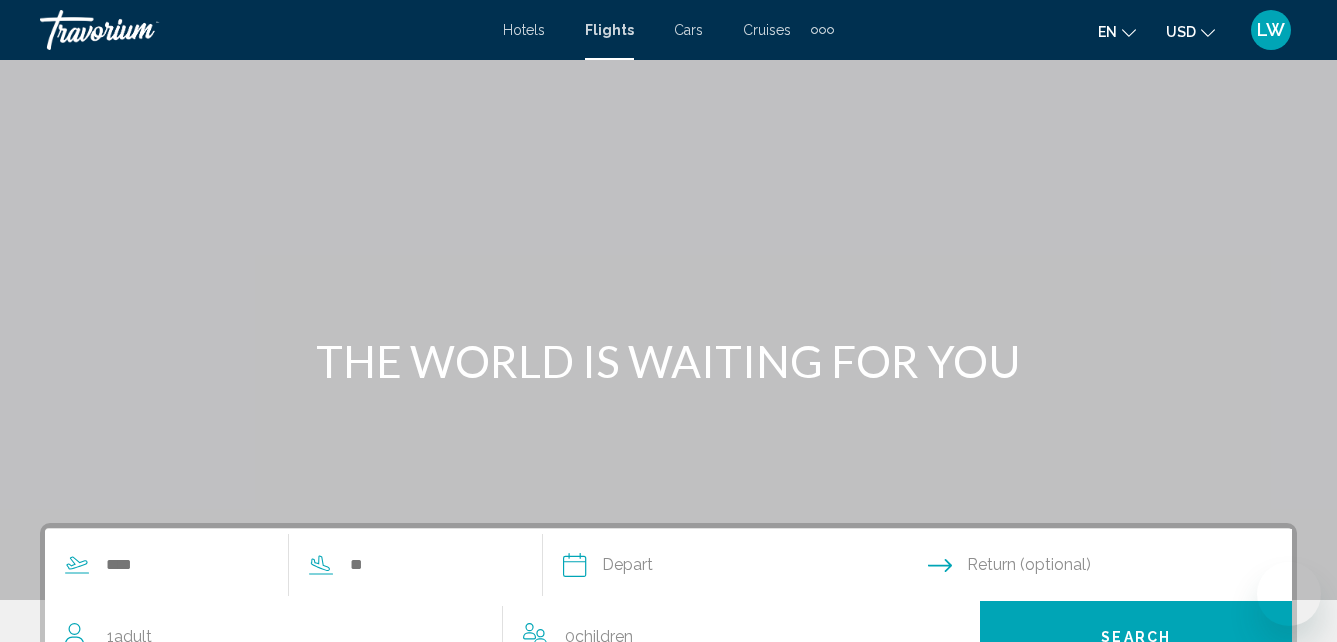 scroll, scrollTop: 149, scrollLeft: 0, axis: vertical 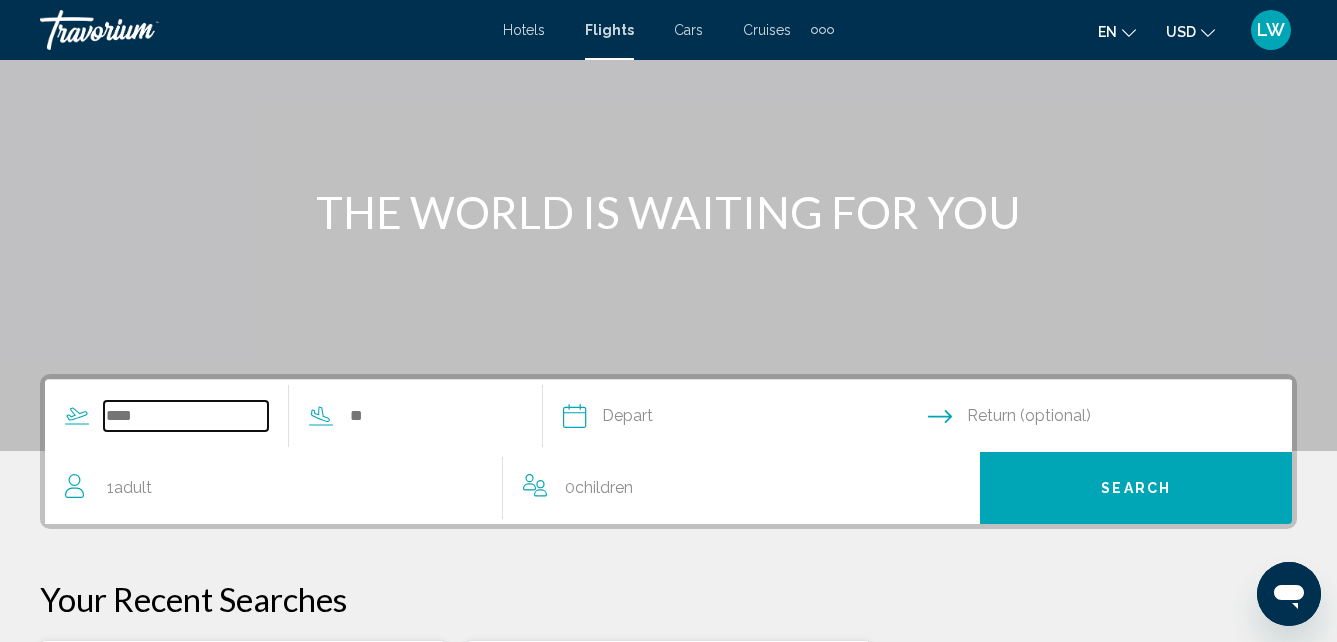 click at bounding box center (186, 416) 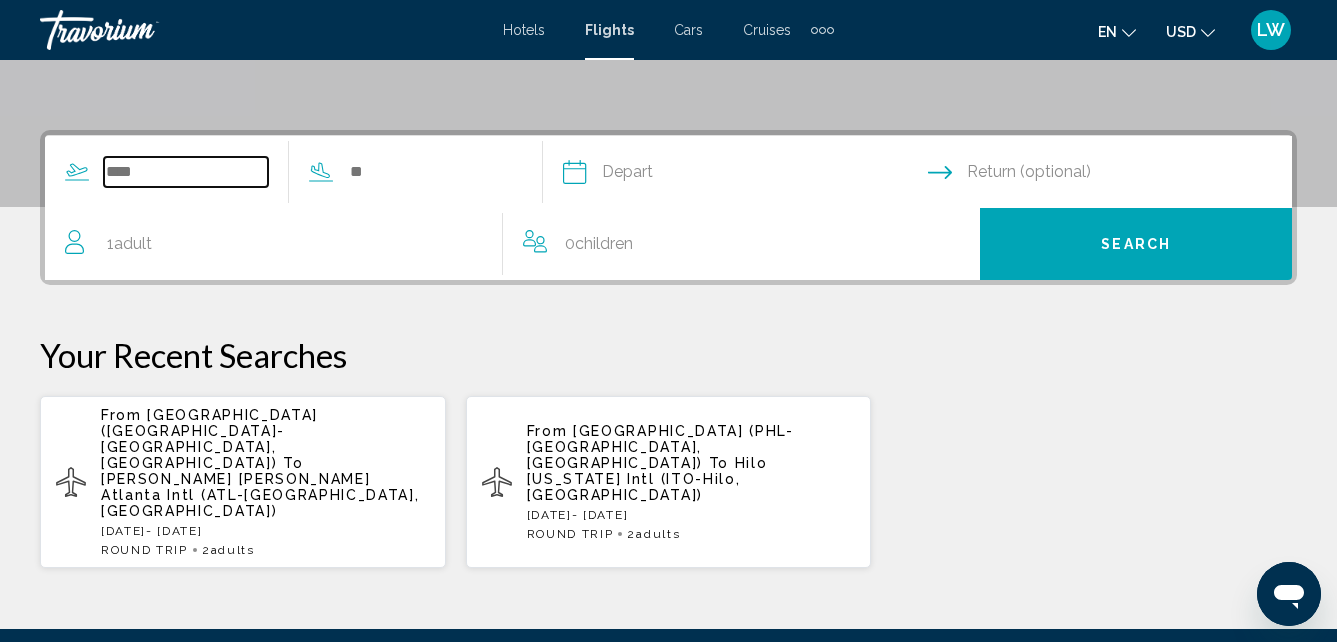 scroll, scrollTop: 458, scrollLeft: 0, axis: vertical 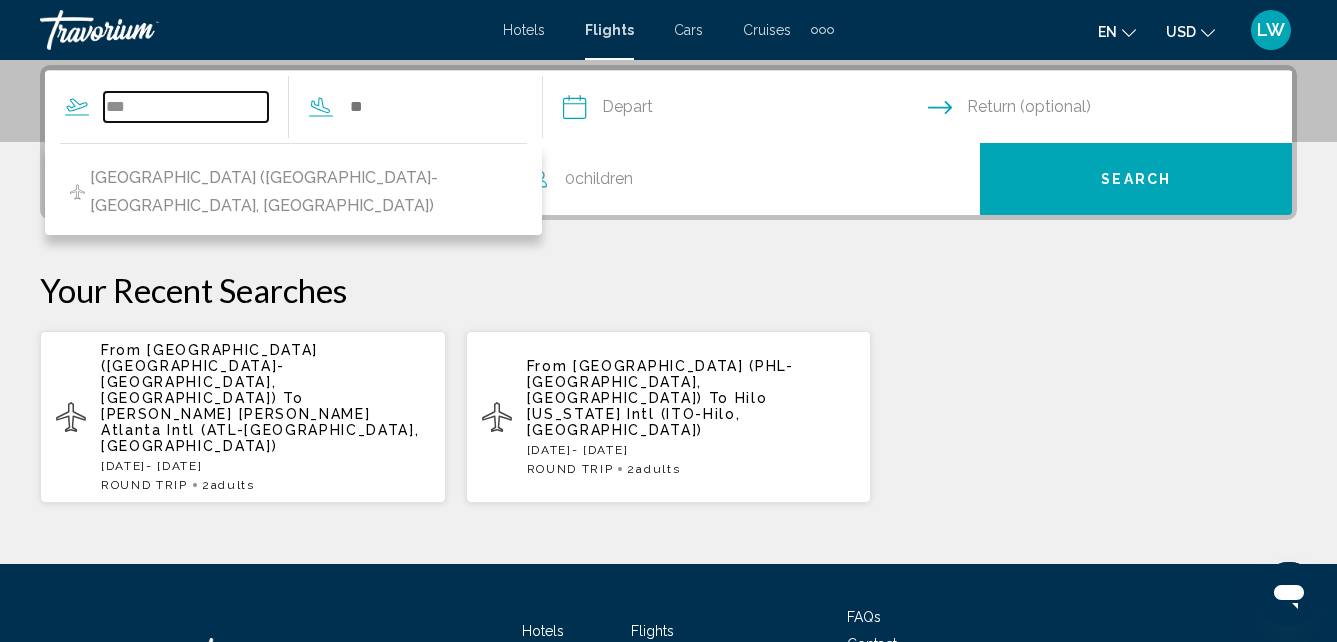 type on "***" 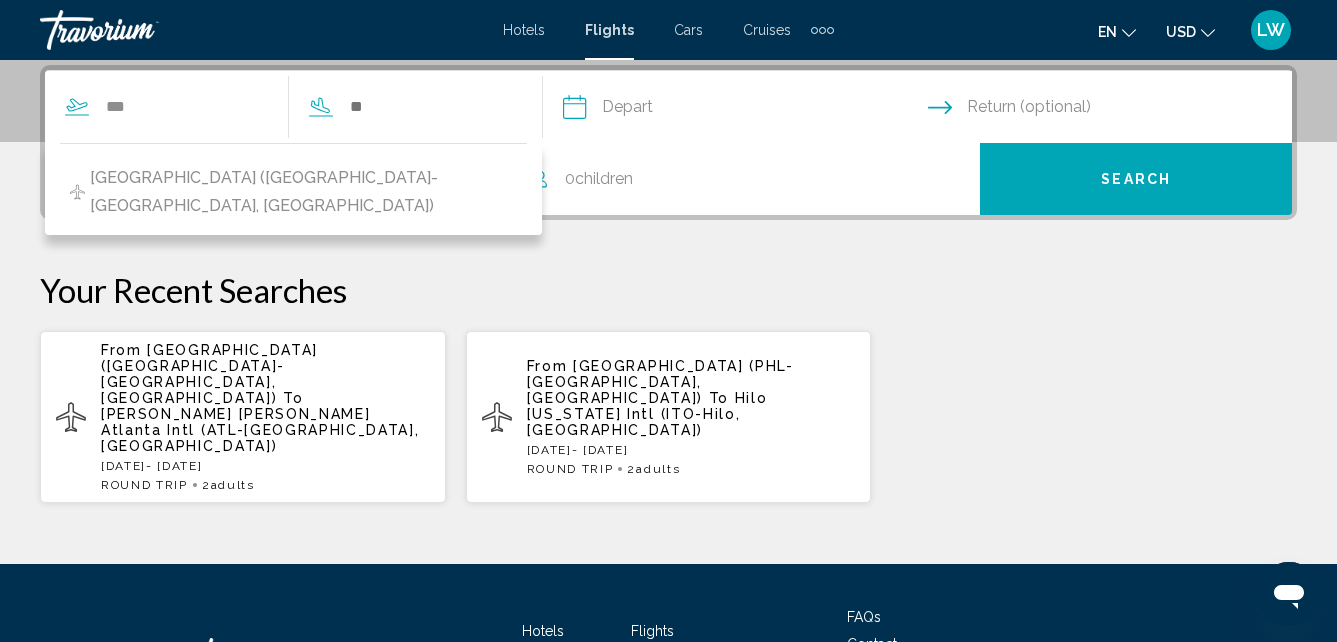 click on "[PERSON_NAME] [PERSON_NAME] Atlanta Intl  (ATL-[GEOGRAPHIC_DATA], [GEOGRAPHIC_DATA])" at bounding box center (260, 430) 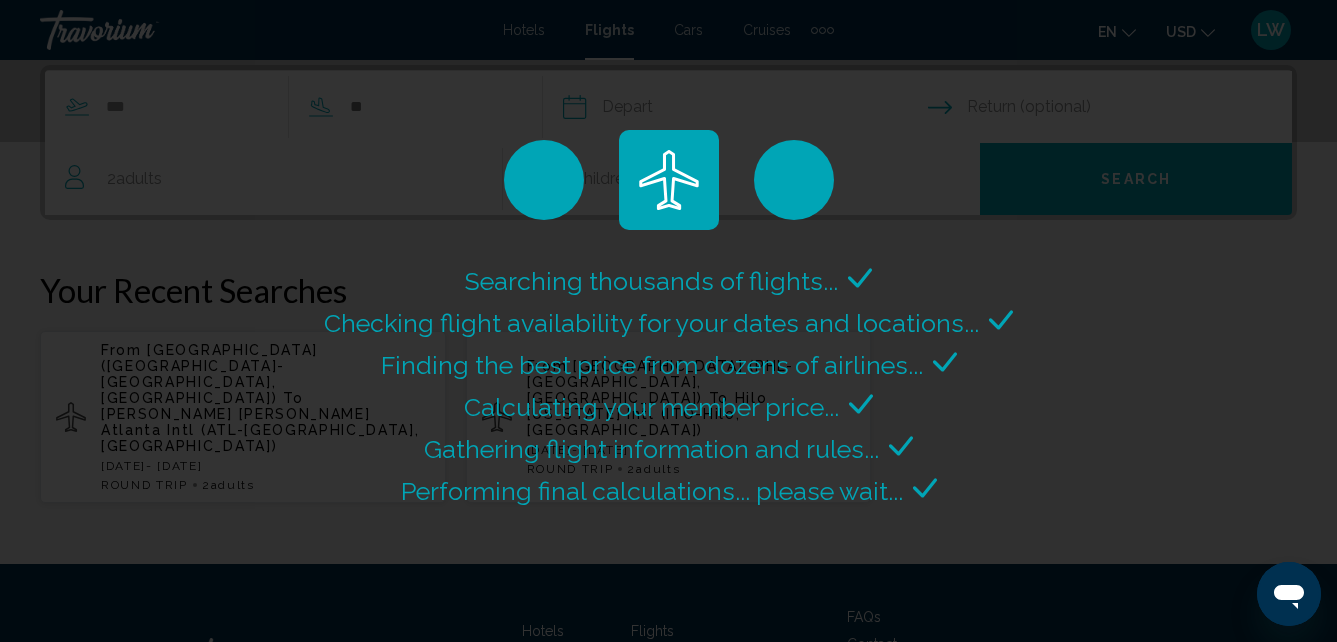 scroll, scrollTop: 0, scrollLeft: 0, axis: both 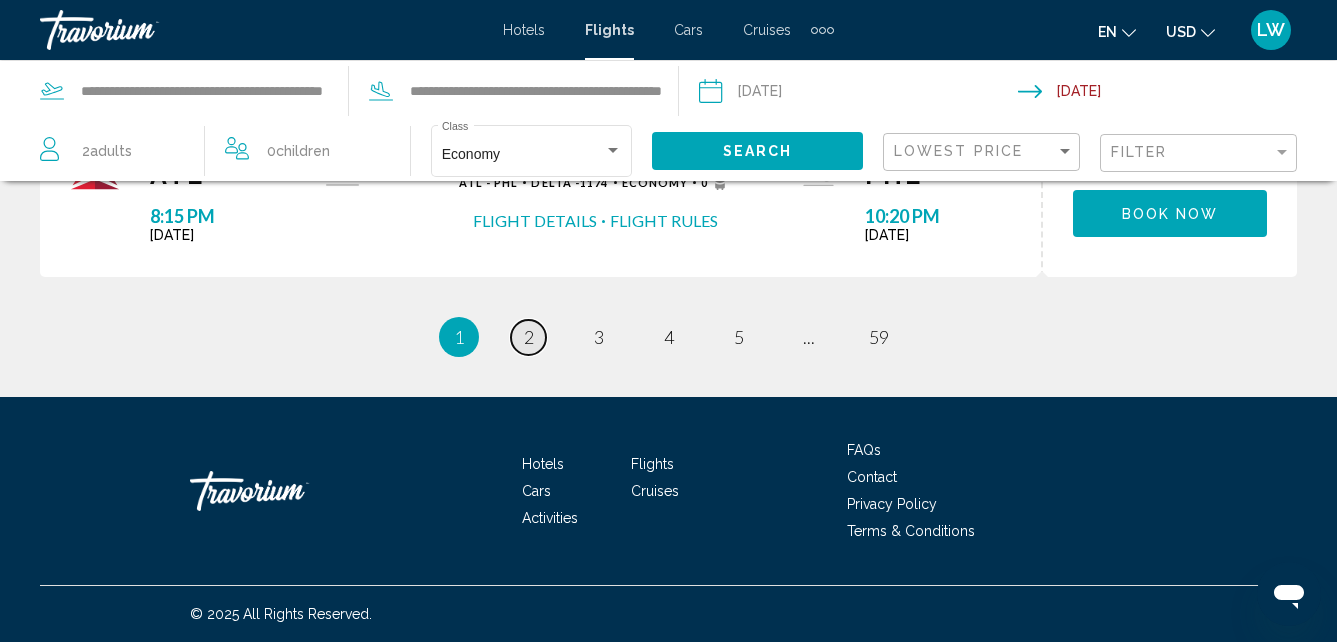 click on "2" at bounding box center (529, 337) 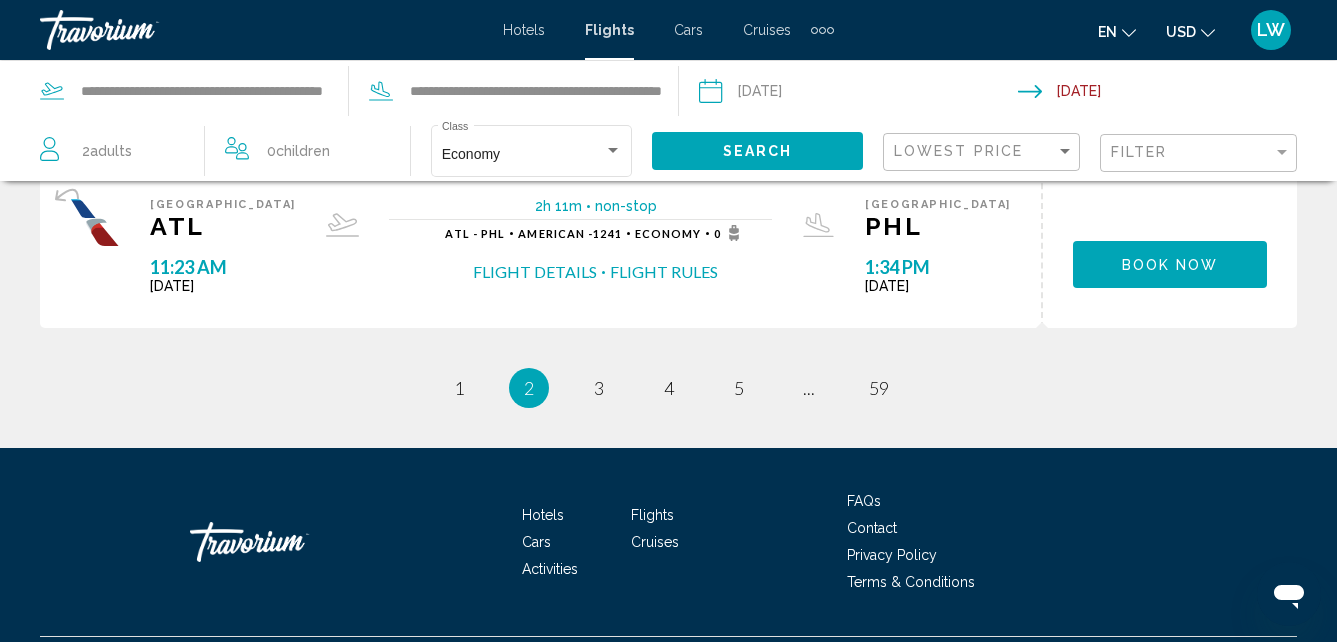 scroll, scrollTop: 0, scrollLeft: 0, axis: both 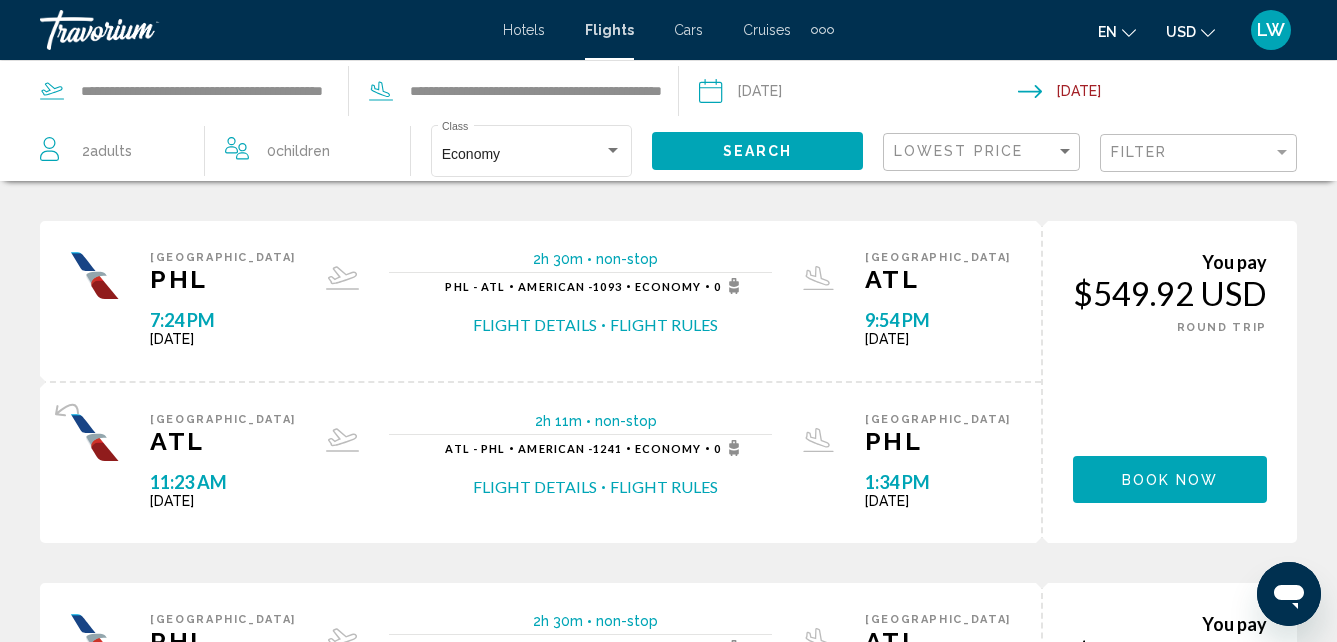 click on "Filter" at bounding box center (1198, 153) 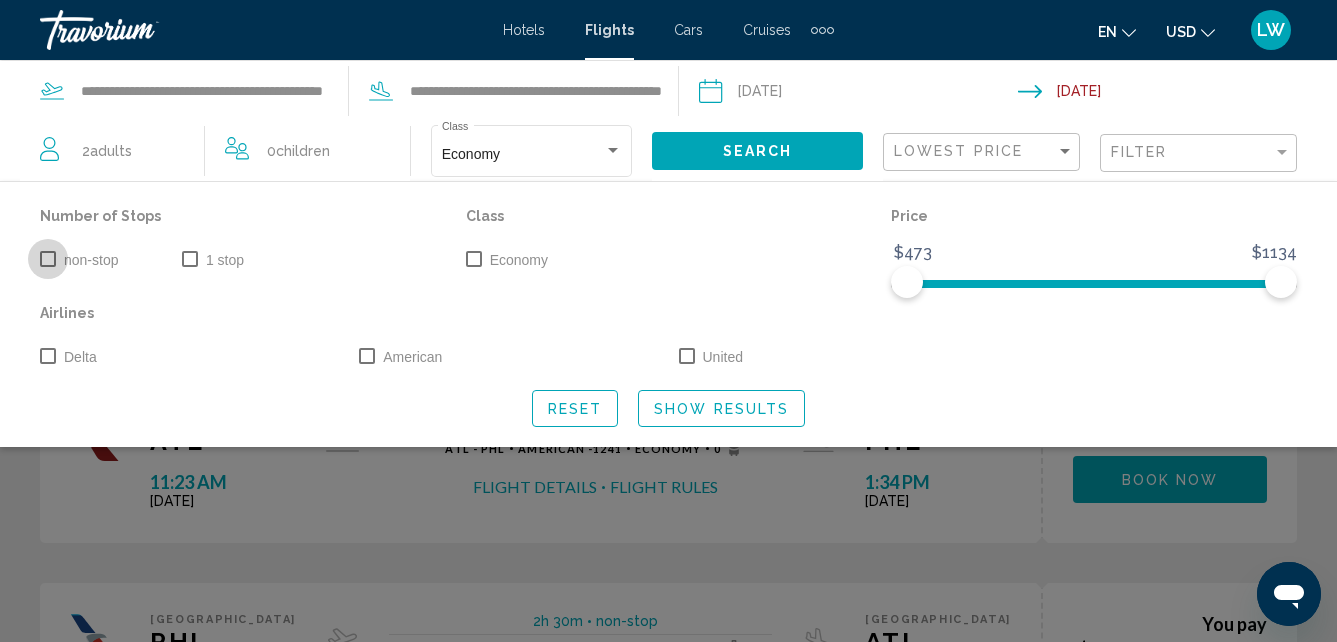click at bounding box center (48, 259) 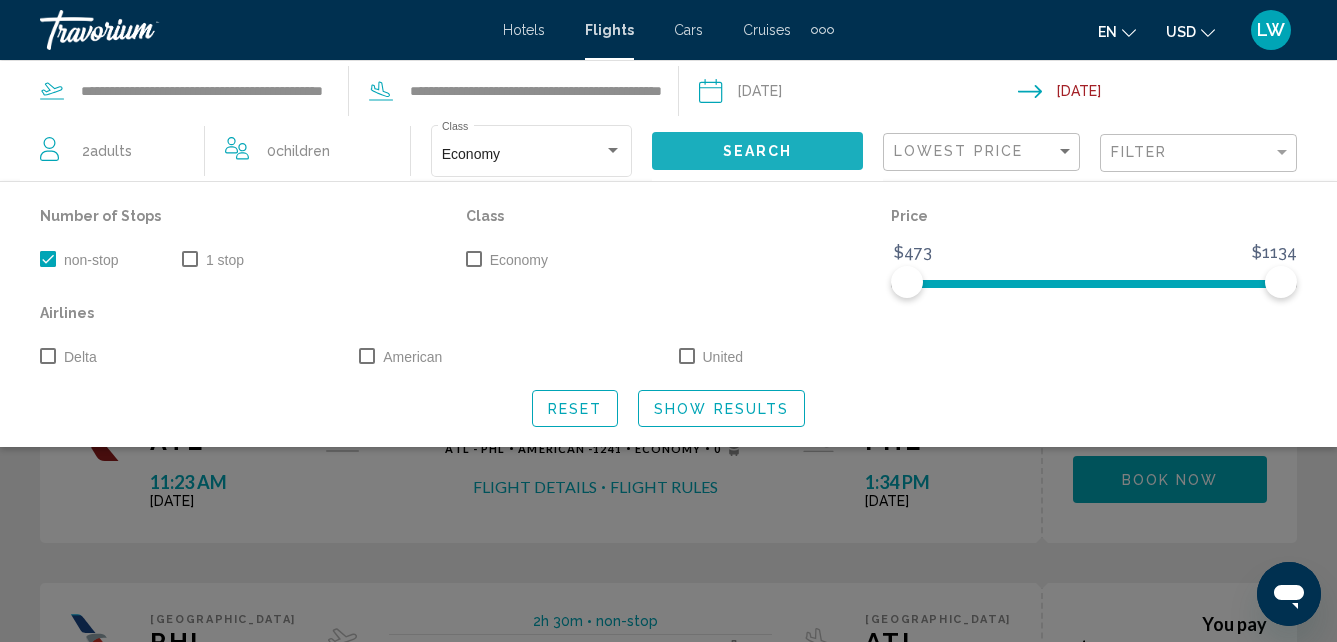 click on "Search" 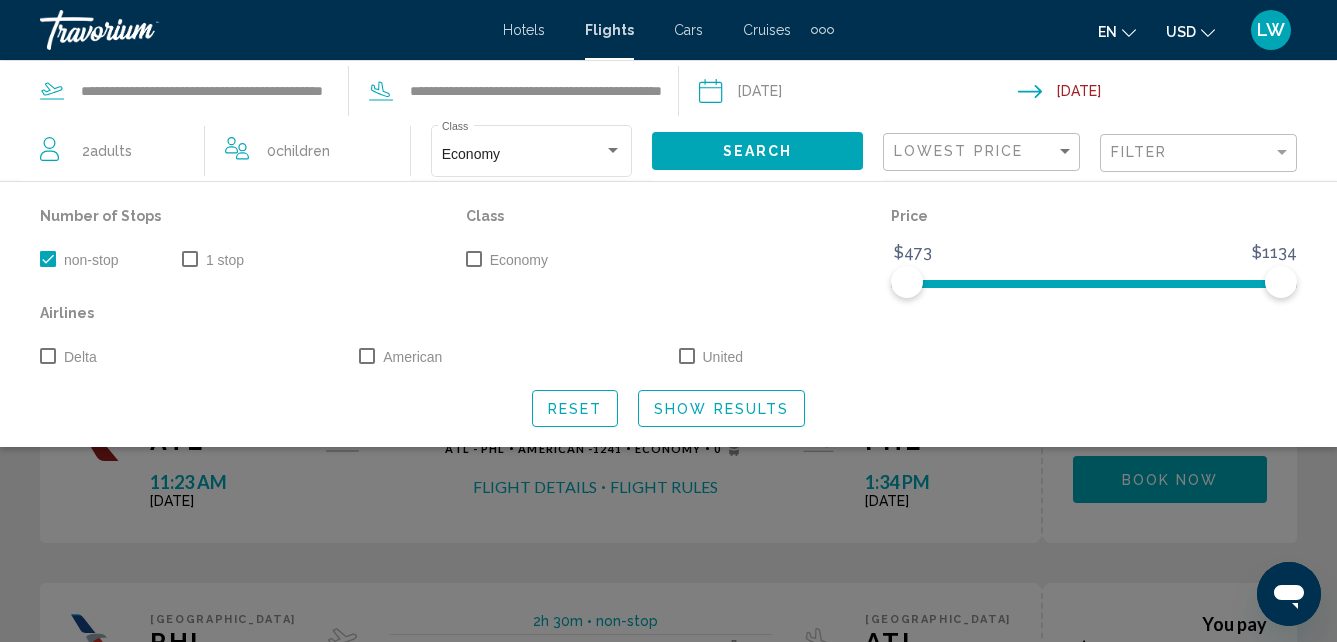 click on "Search" 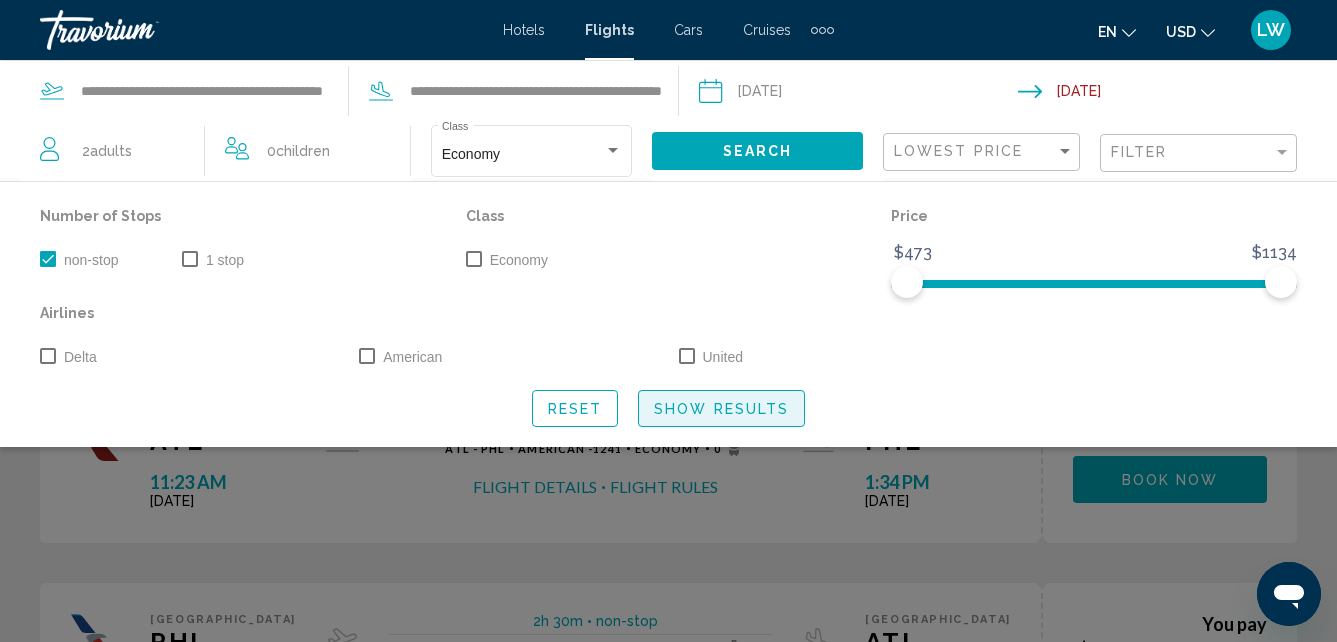 click on "Show Results" 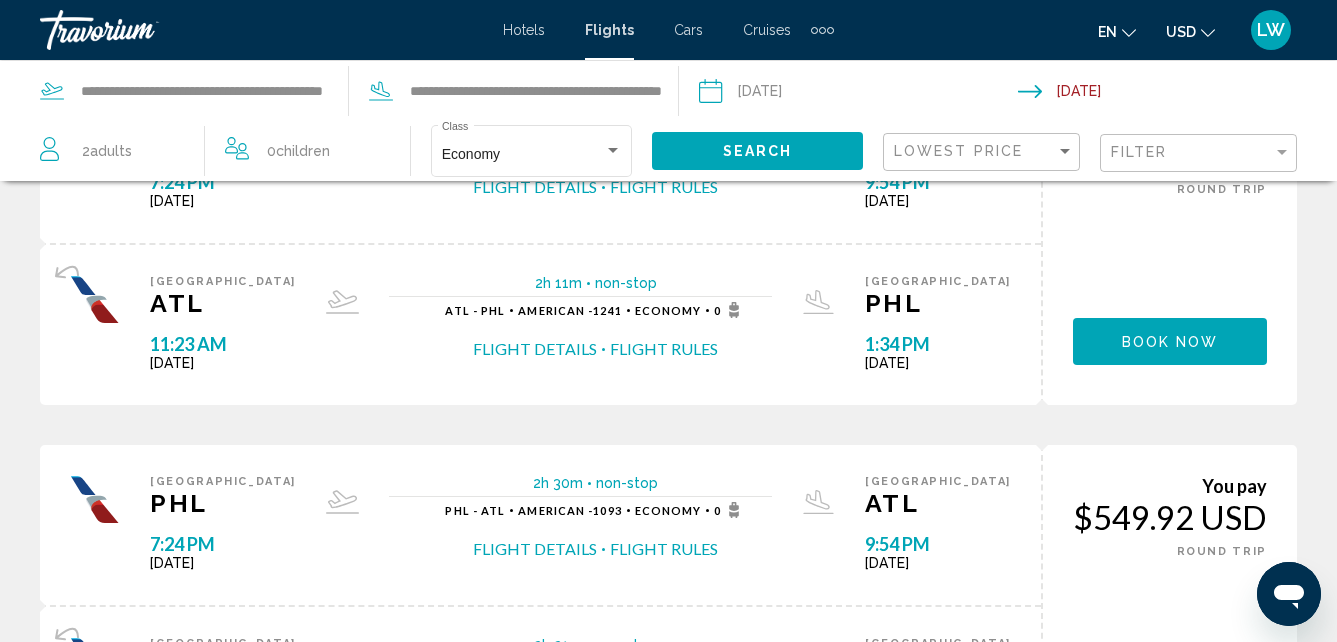 scroll, scrollTop: 612, scrollLeft: 0, axis: vertical 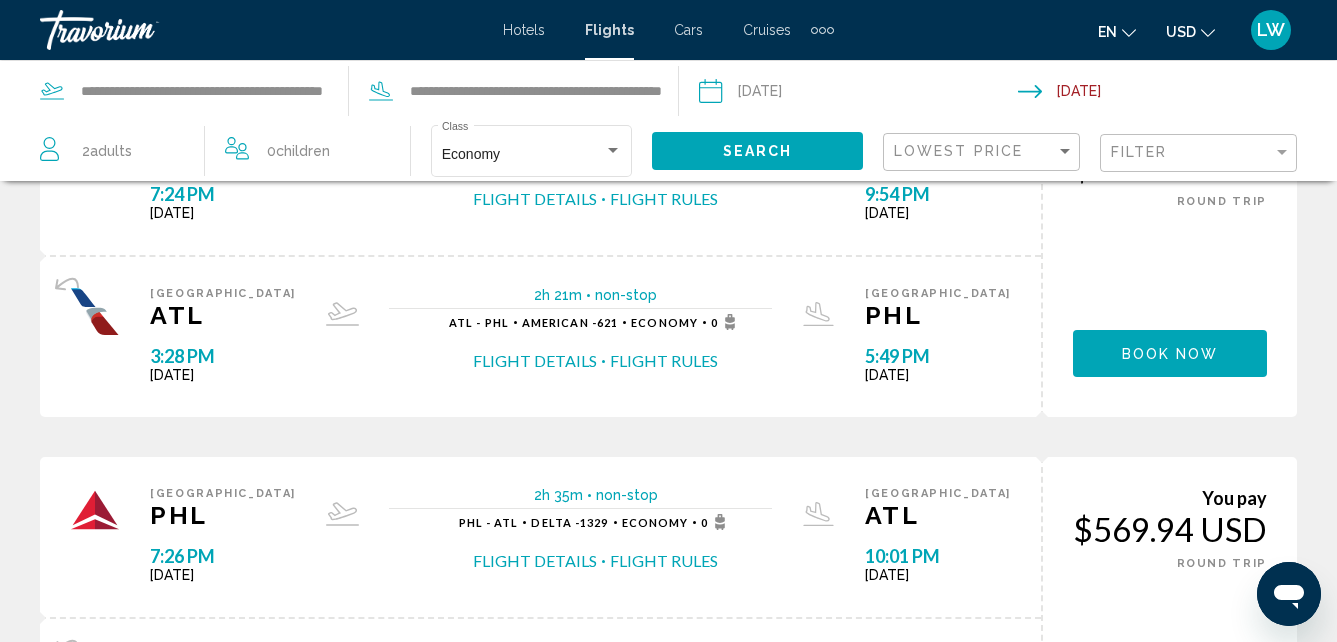click on "Book now" at bounding box center [1170, -370] 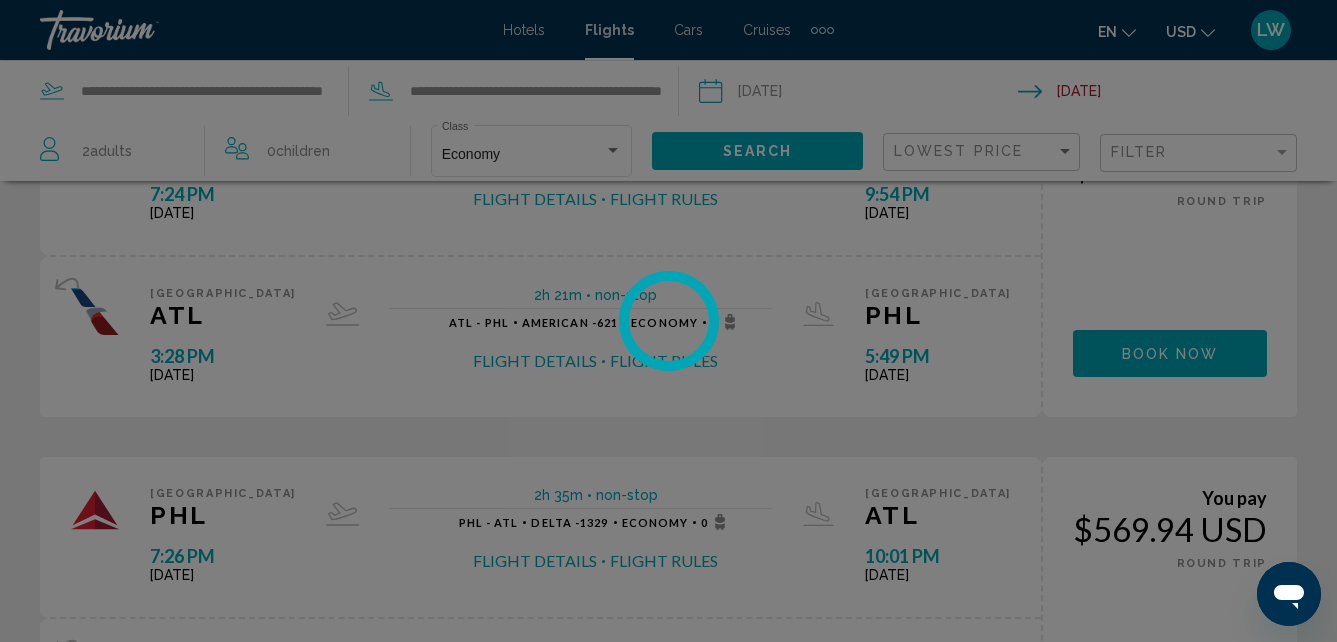 scroll, scrollTop: 0, scrollLeft: 0, axis: both 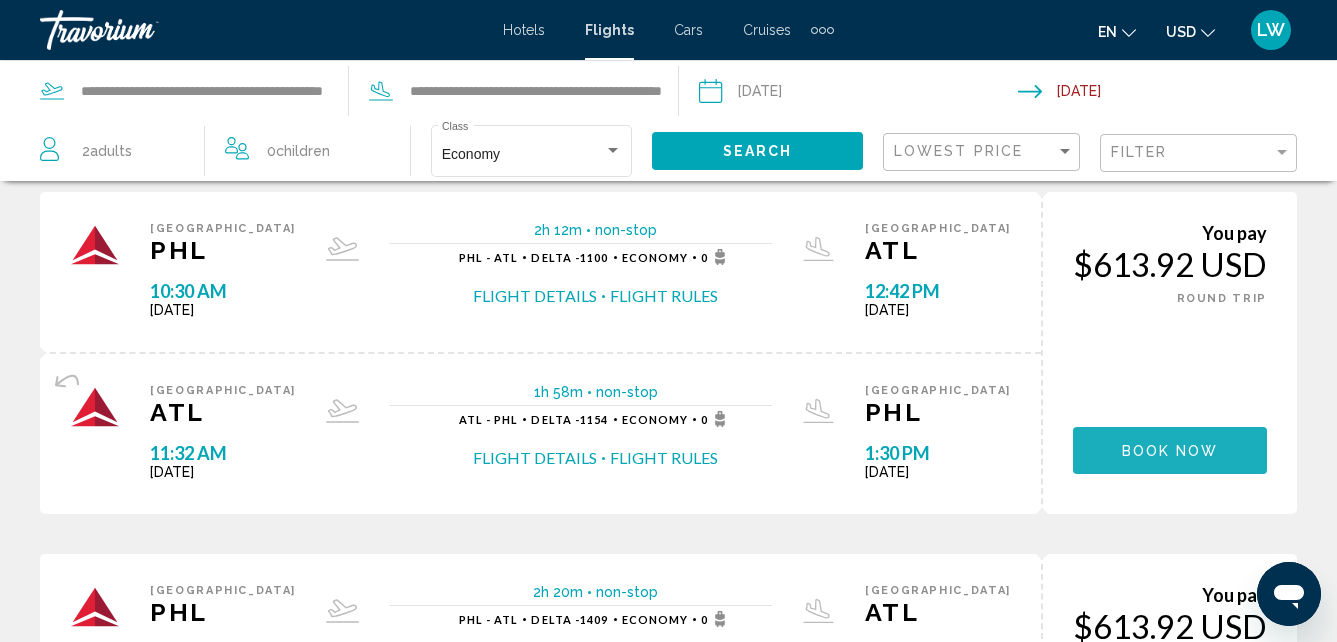 click on "Book now" at bounding box center [1170, 451] 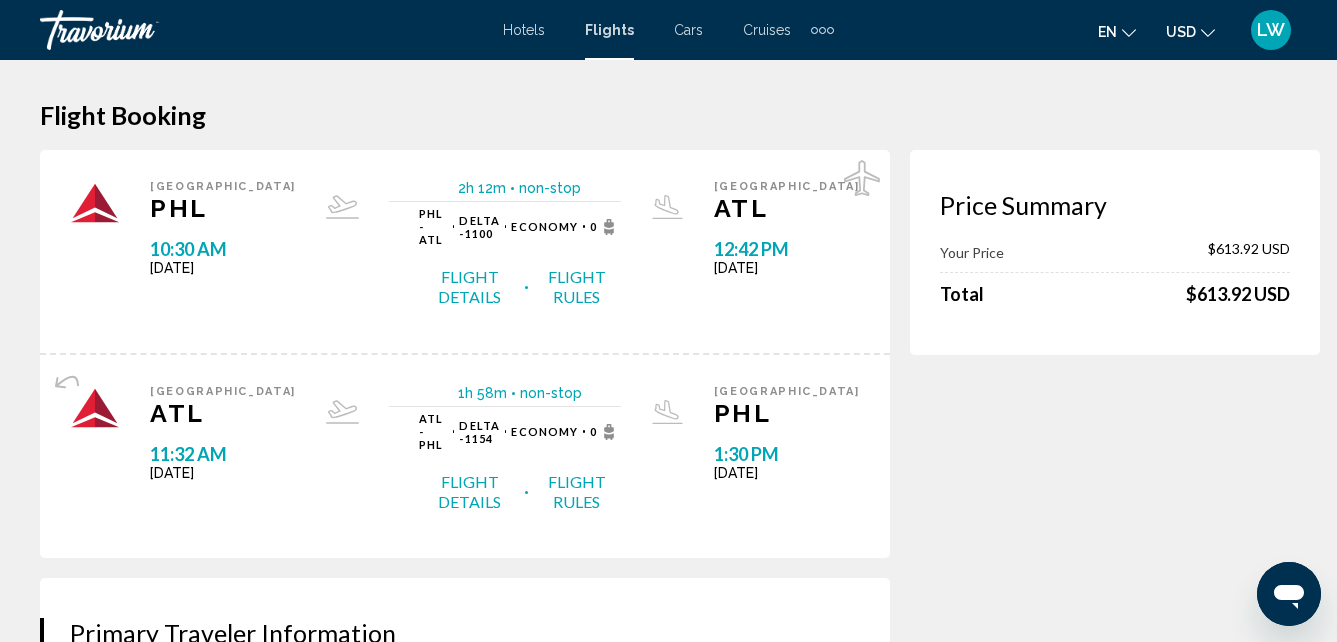 click on "Flight Details" at bounding box center (469, 287) 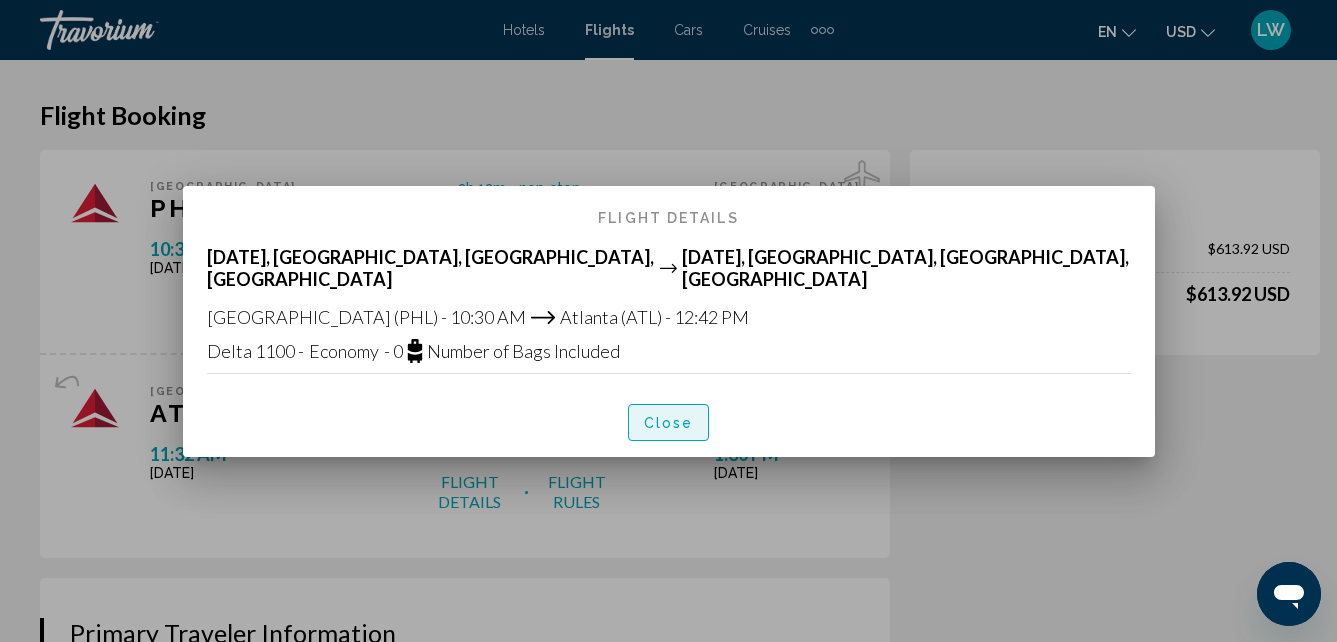 click on "Close" at bounding box center (669, 423) 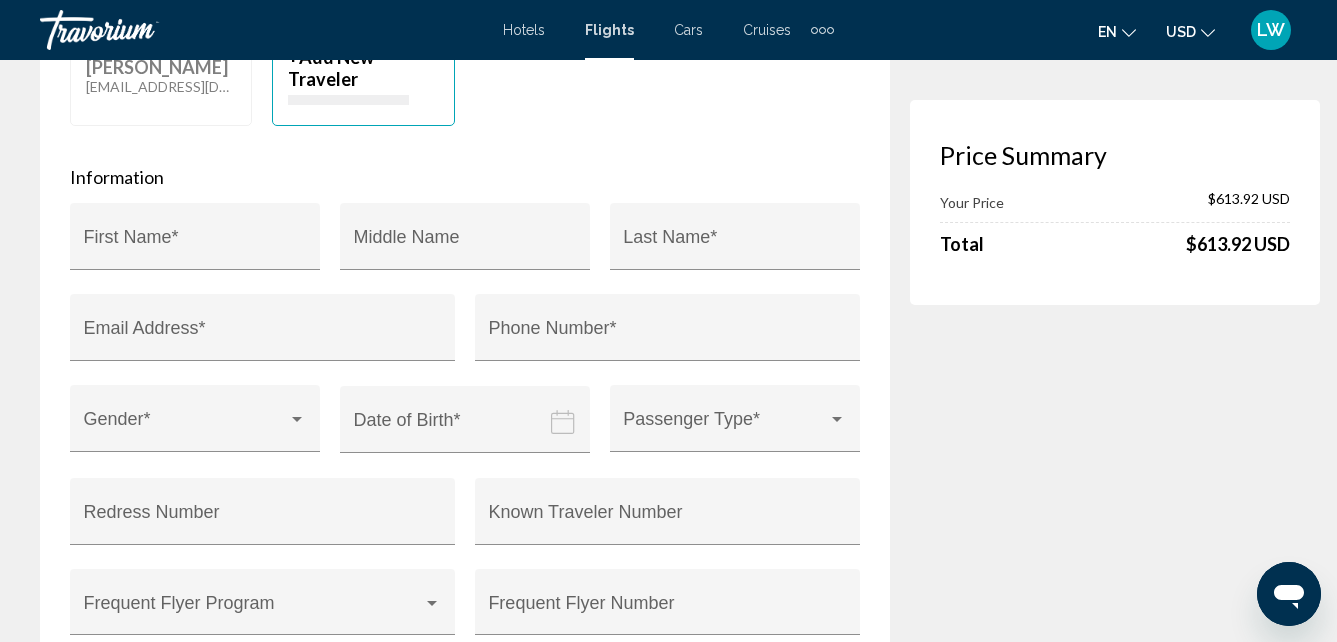 scroll, scrollTop: 0, scrollLeft: 0, axis: both 